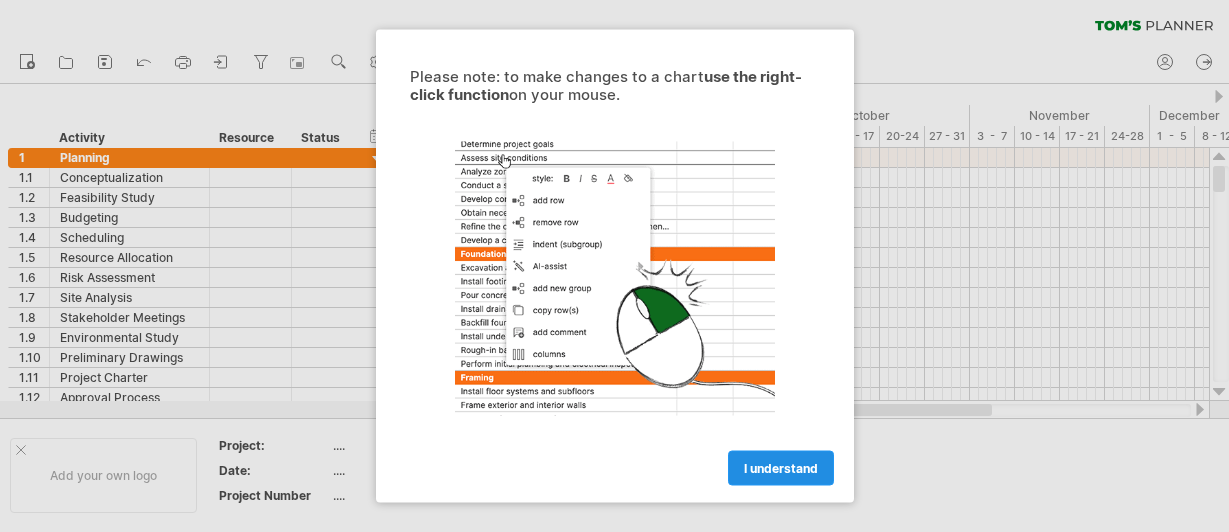 scroll, scrollTop: 0, scrollLeft: 0, axis: both 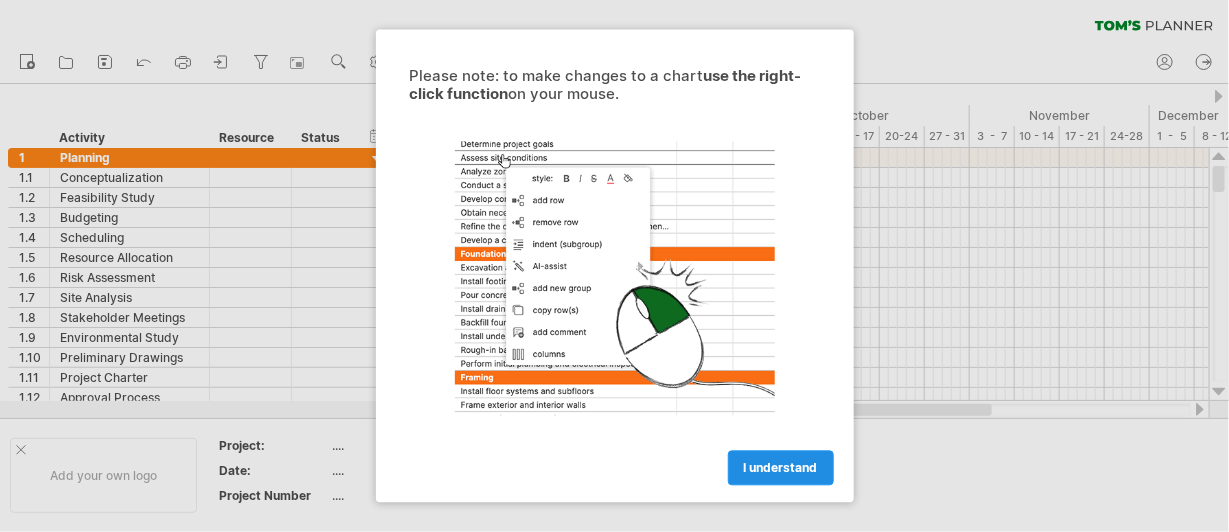 click on "I understand" at bounding box center (781, 468) 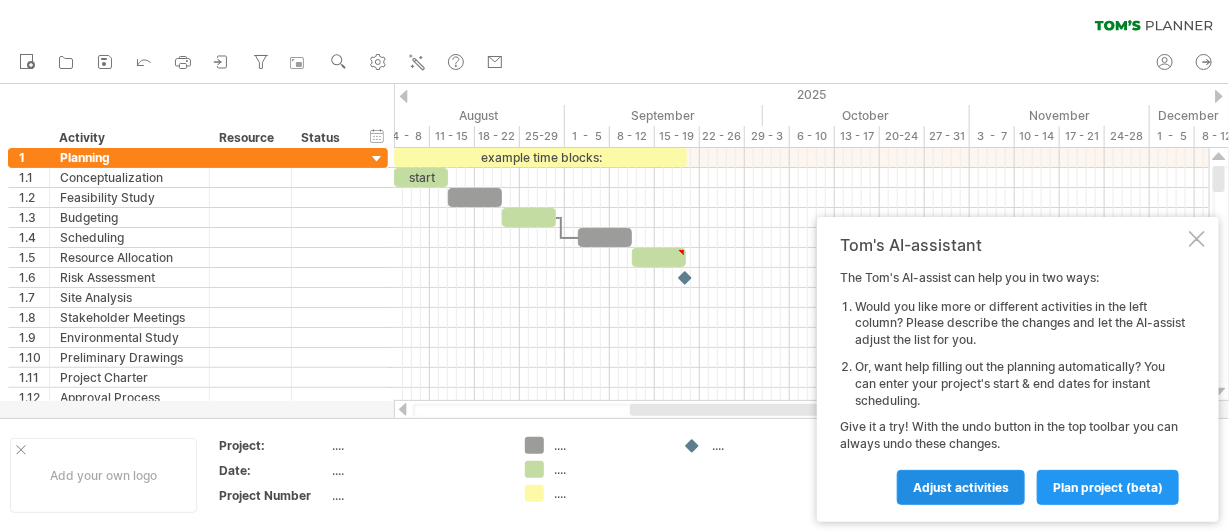 click on "Adjust activities" at bounding box center [961, 487] 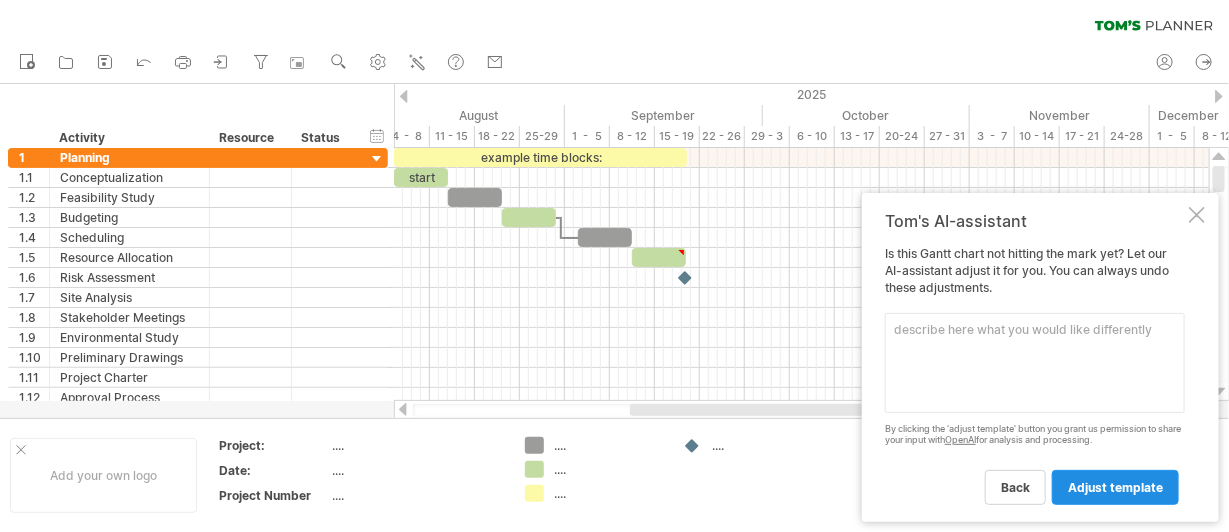 click on "adjust template" at bounding box center [1115, 487] 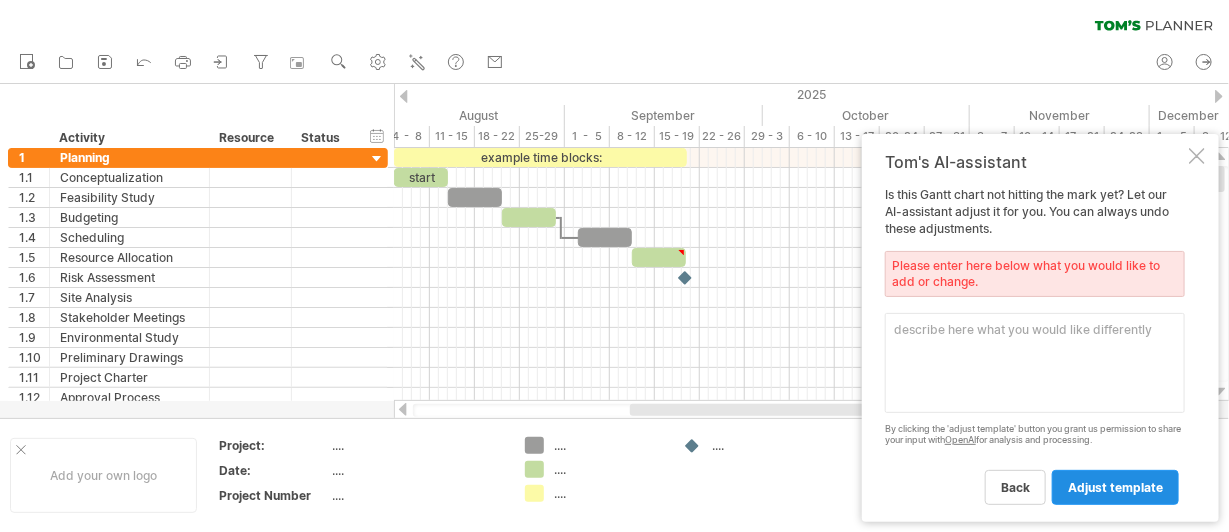 click on "adjust template" at bounding box center (1115, 487) 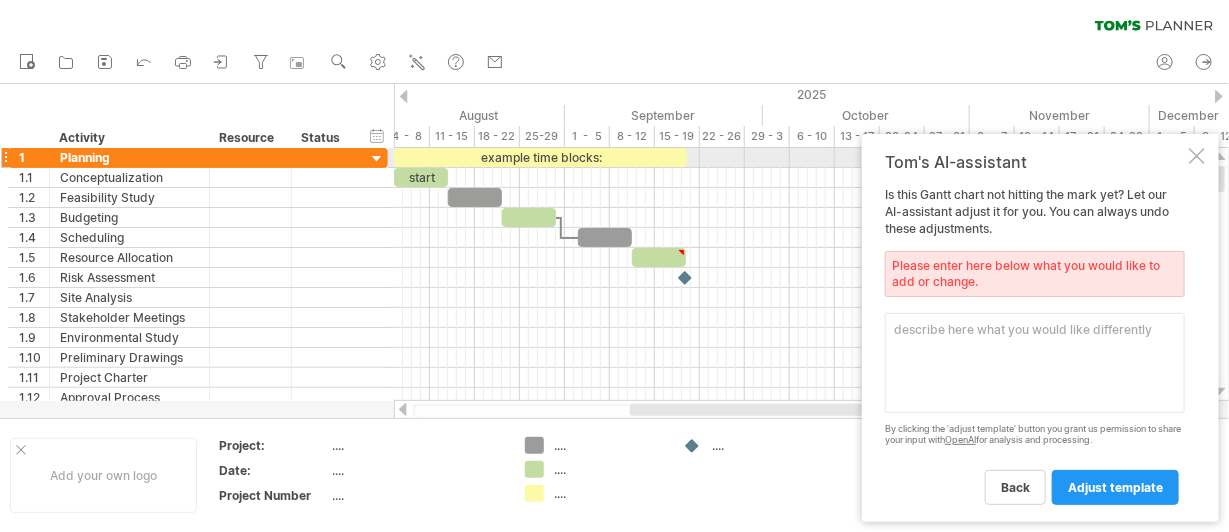 click at bounding box center [1197, 156] 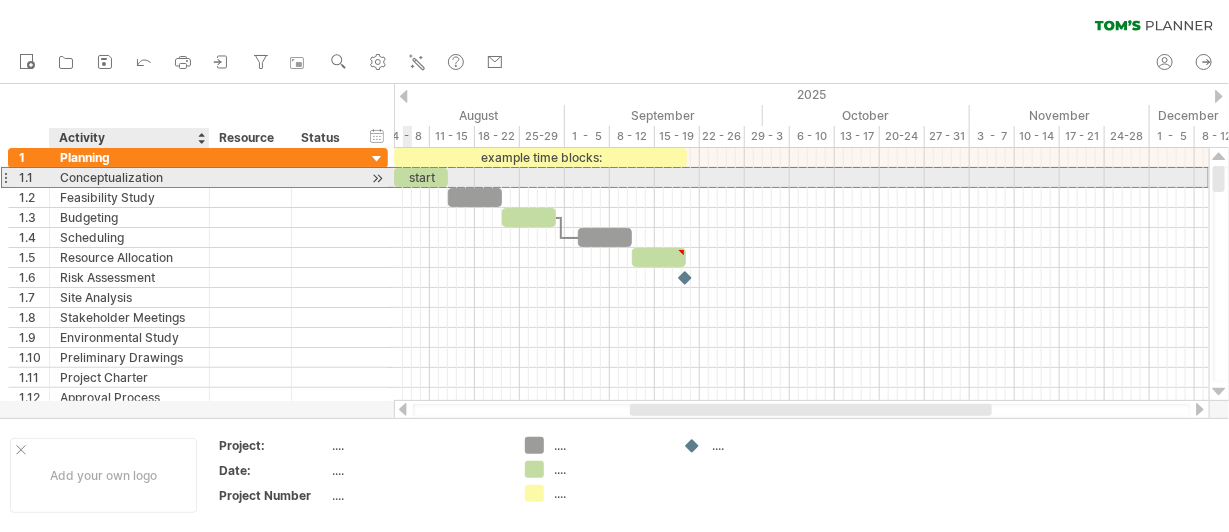 click on "Conceptualization" at bounding box center (129, 177) 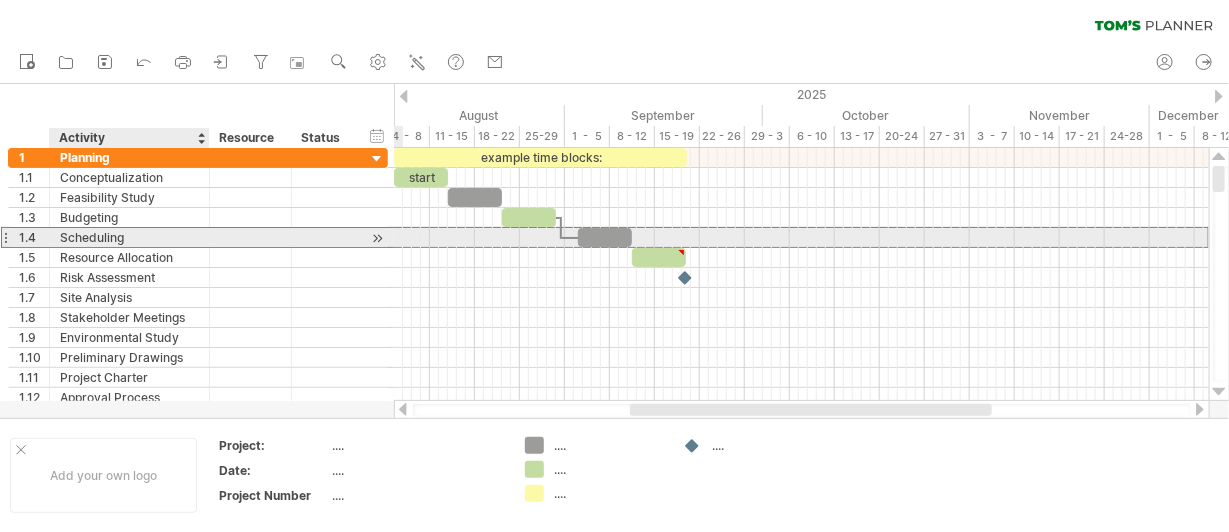 click on "Scheduling" at bounding box center (129, 237) 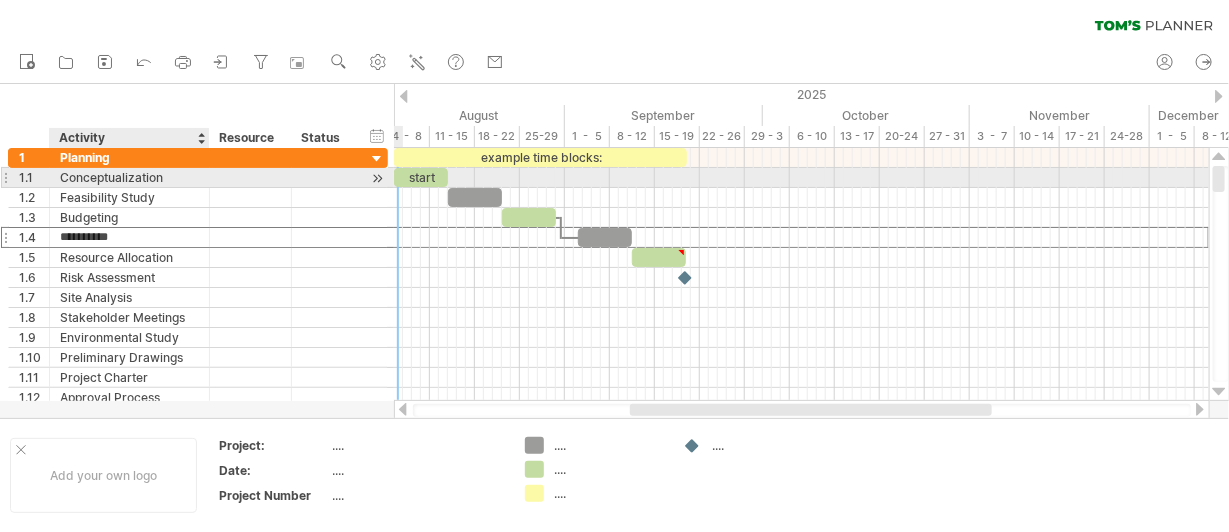 click on "Conceptualization" at bounding box center (129, 177) 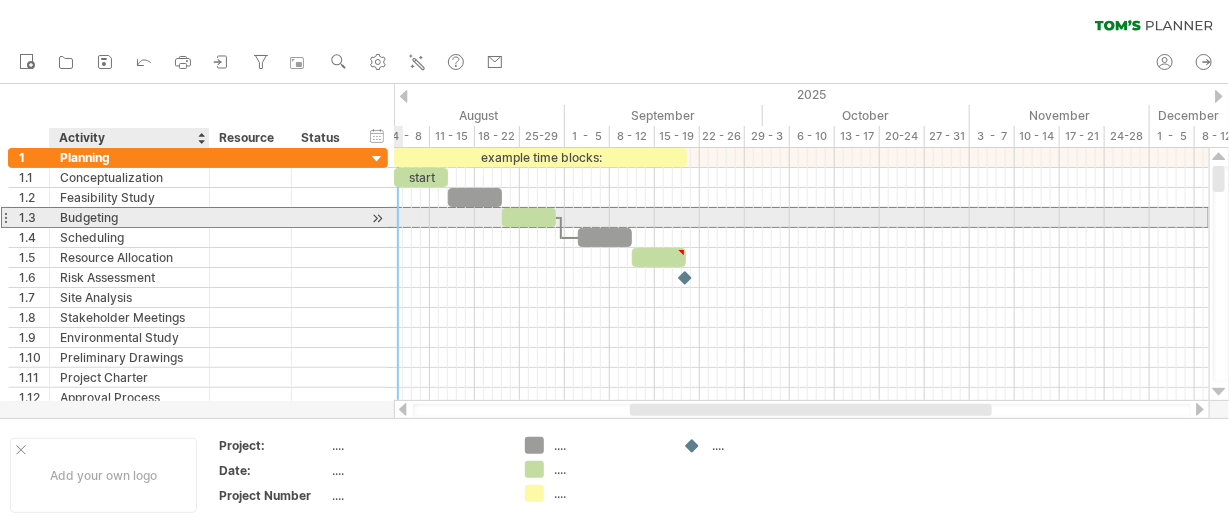 click on "Budgeting" at bounding box center (129, 217) 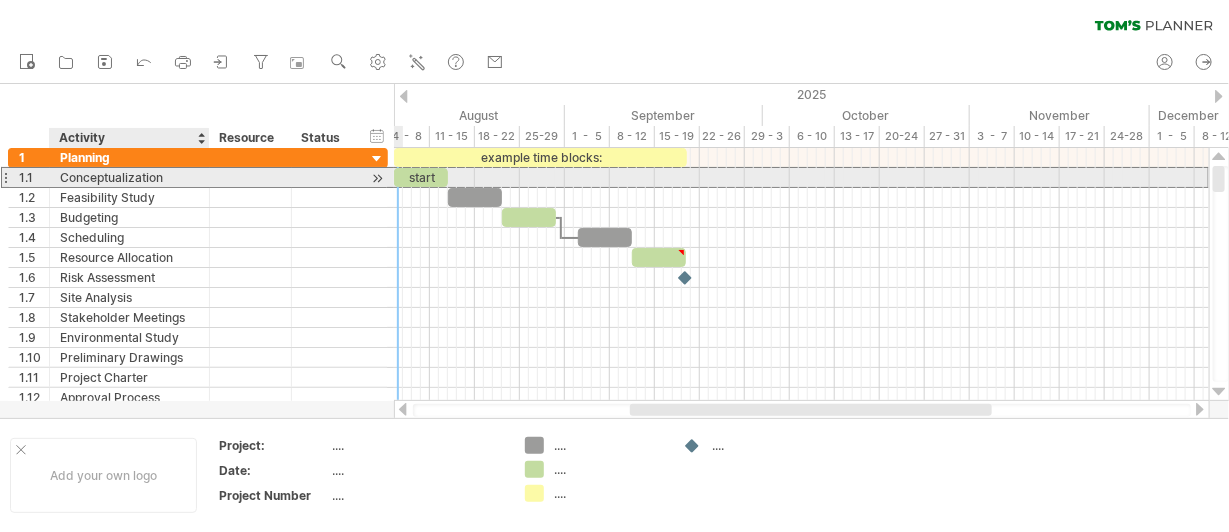 click on "Conceptualization" at bounding box center (129, 177) 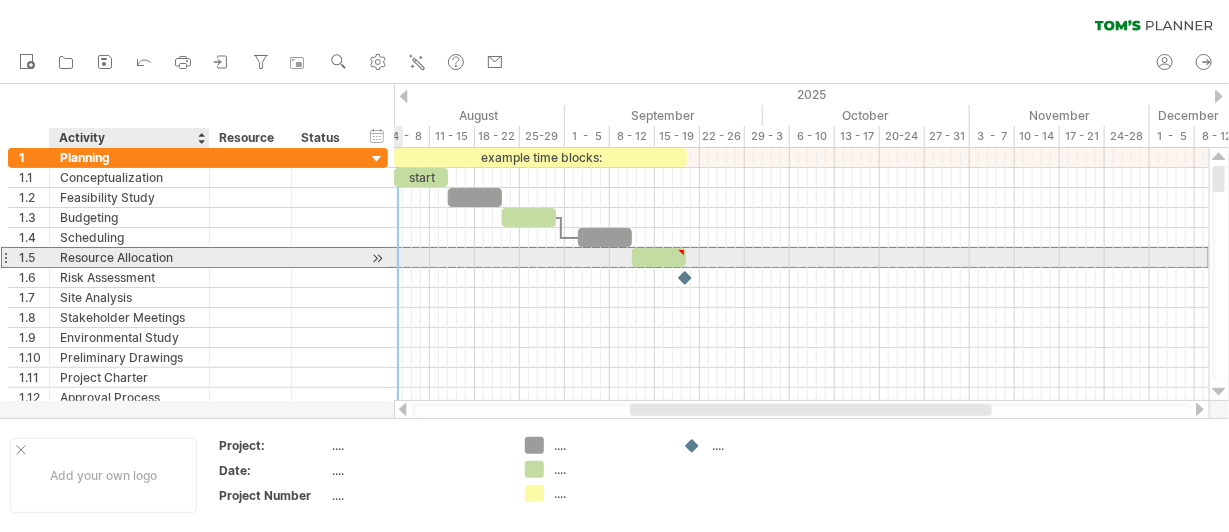 click on "Resource Allocation" at bounding box center [129, 257] 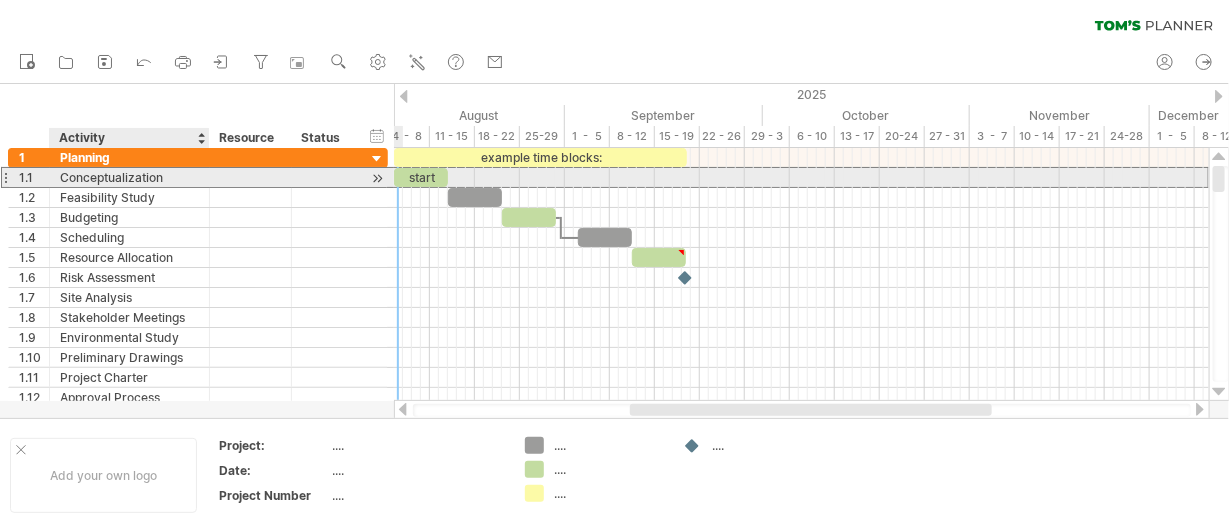 click on "Conceptualization" at bounding box center [129, 177] 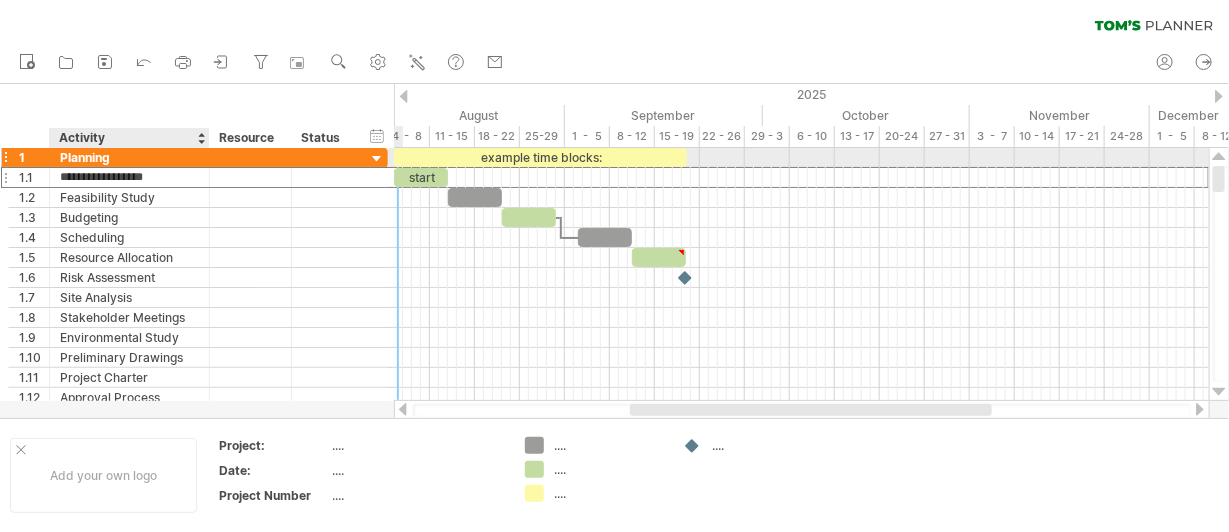 click on "Planning" at bounding box center (129, 157) 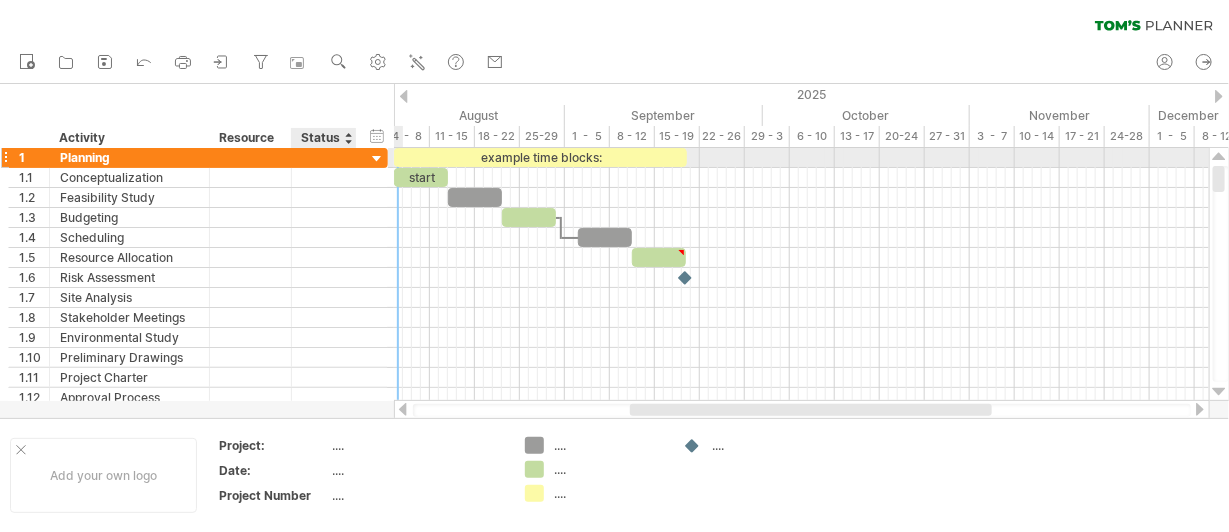 click at bounding box center (377, 159) 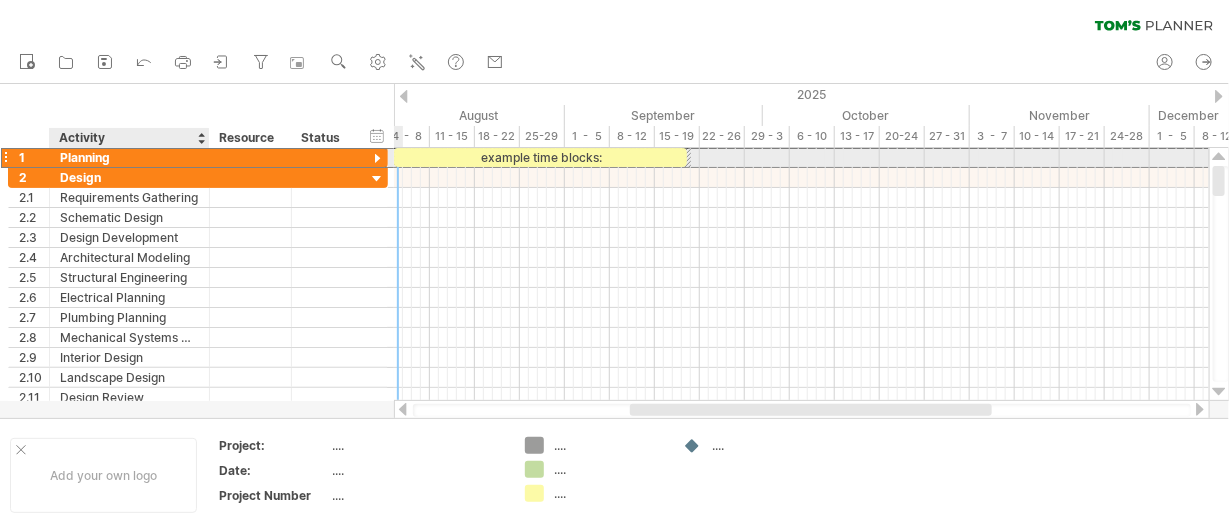 click on "Planning" at bounding box center [129, 157] 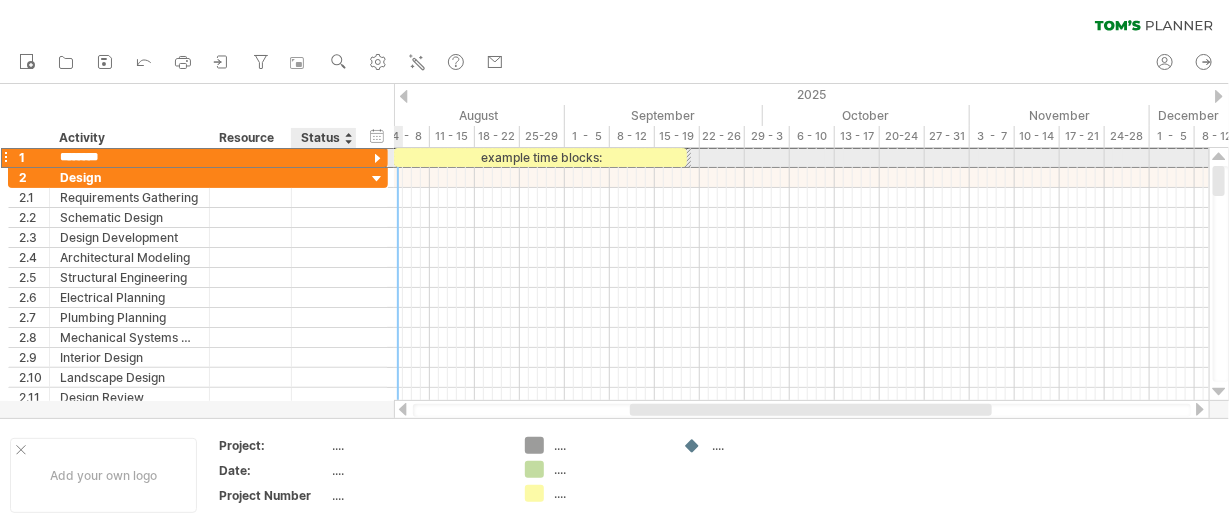 click at bounding box center (377, 159) 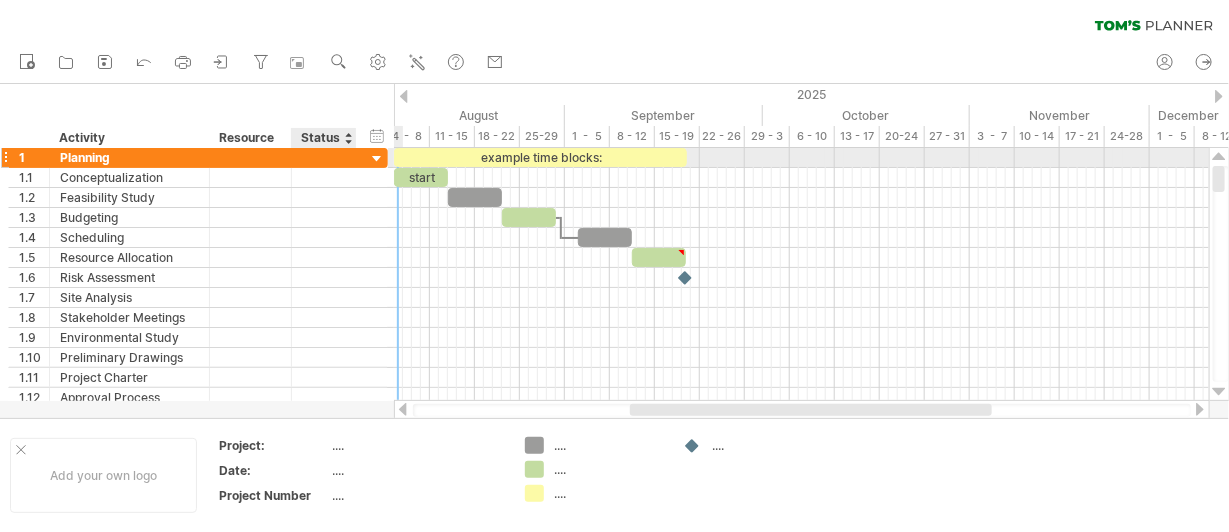 click at bounding box center (377, 159) 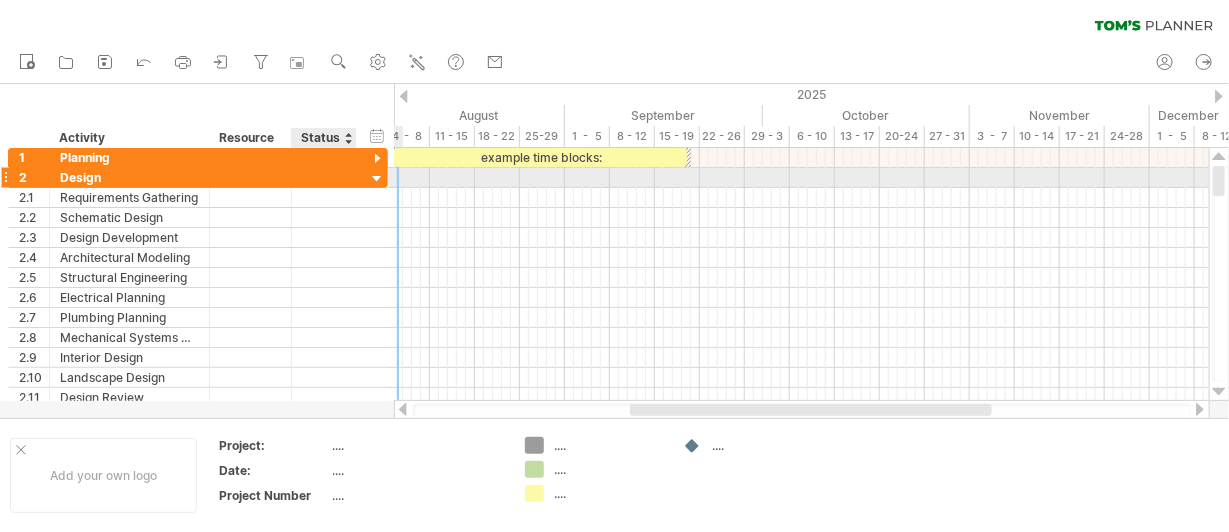 click at bounding box center (377, 179) 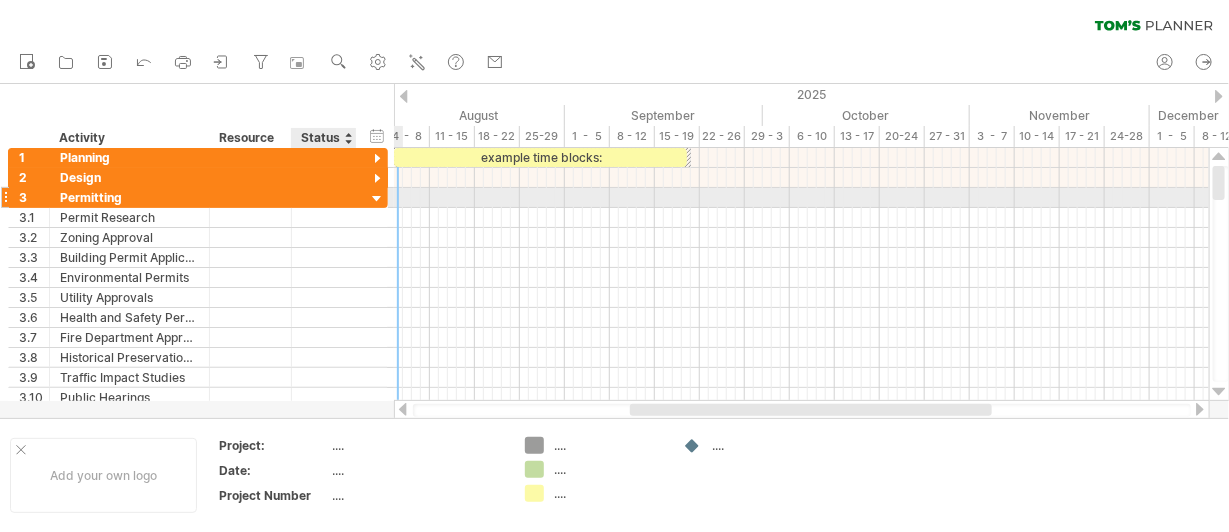 click at bounding box center (377, 199) 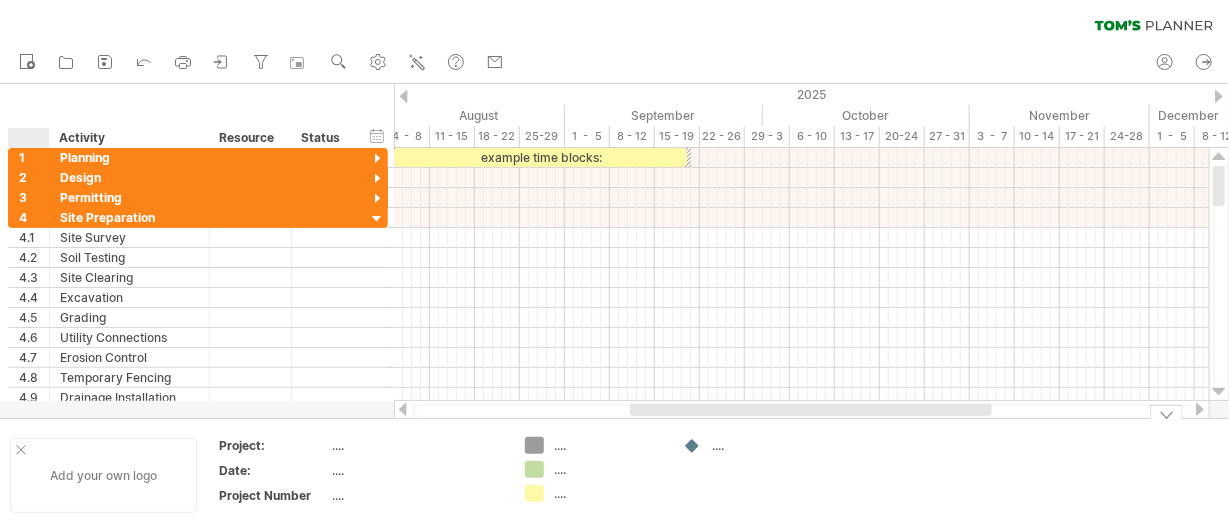 click at bounding box center (21, 450) 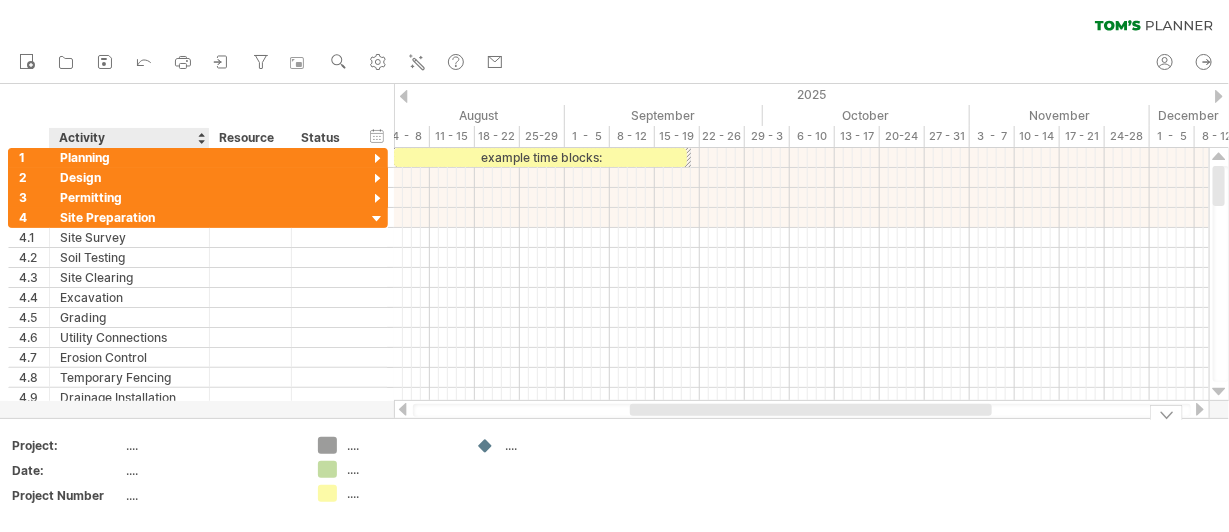 click on "Project:" at bounding box center (68, 448) 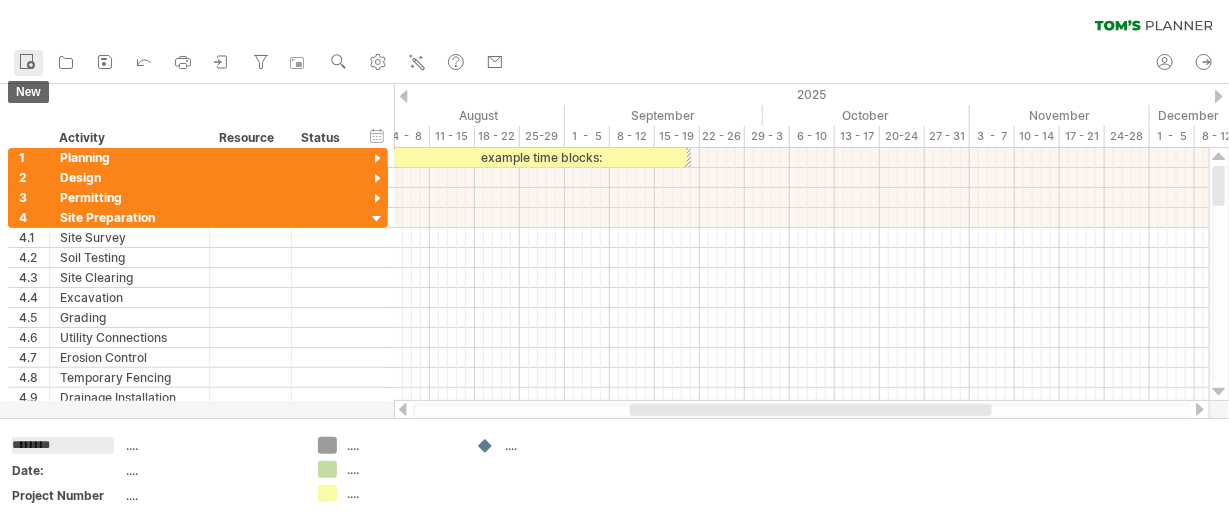 click 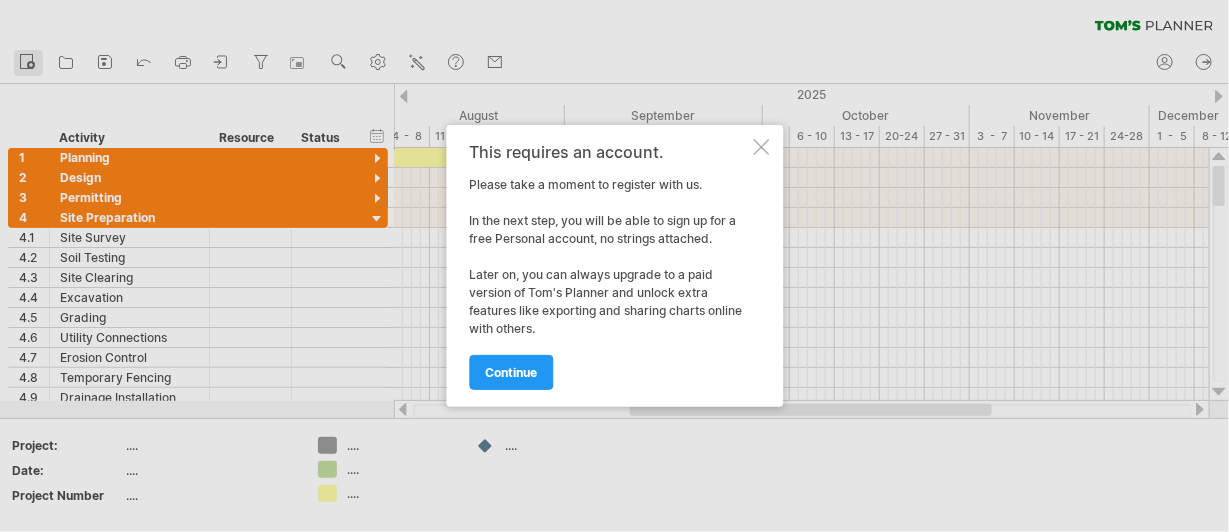 click at bounding box center [614, 266] 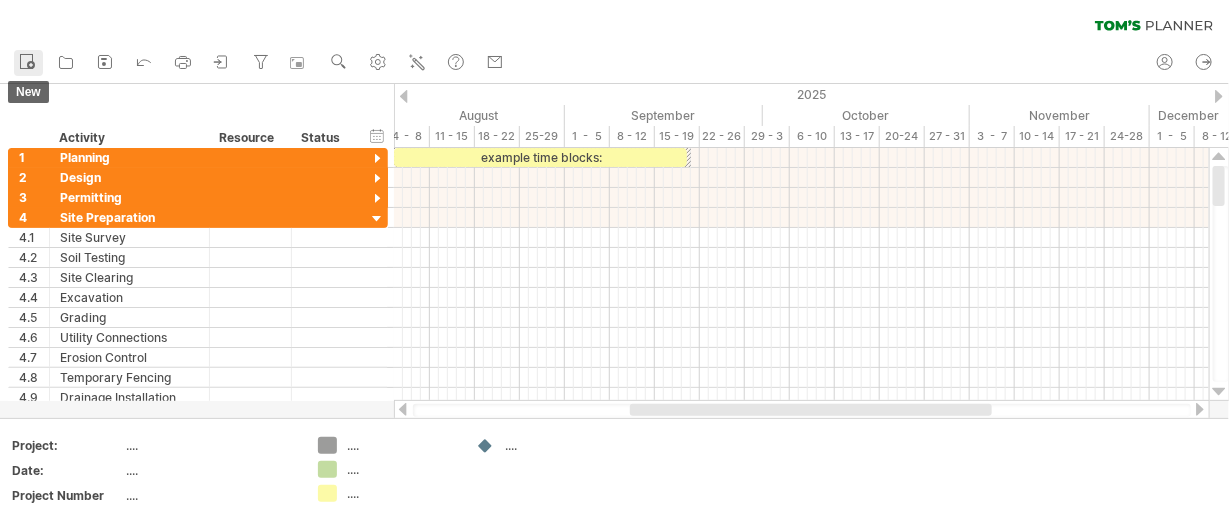 click 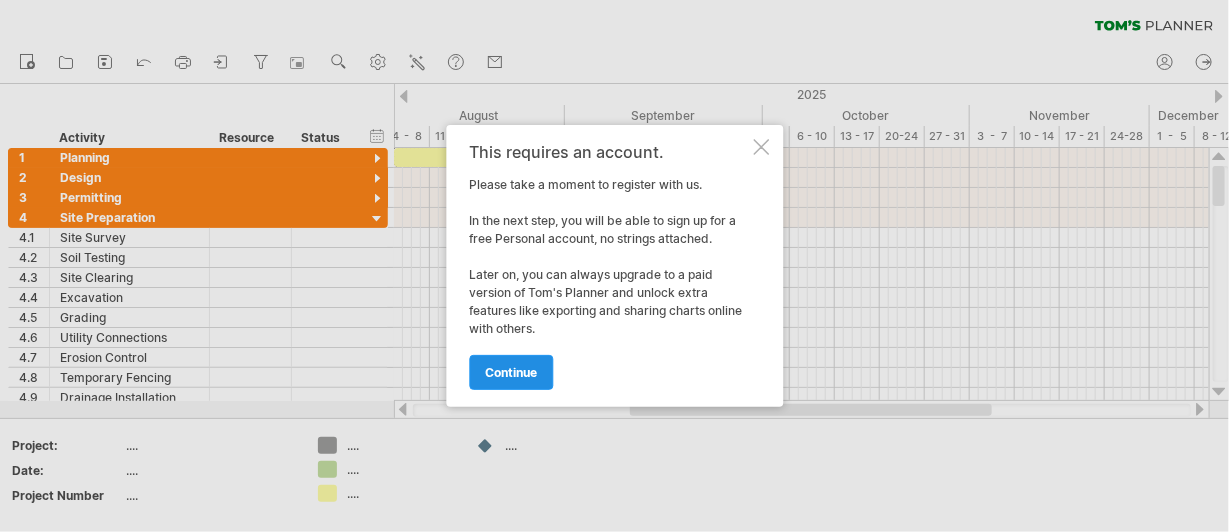 click on "continue" at bounding box center (511, 372) 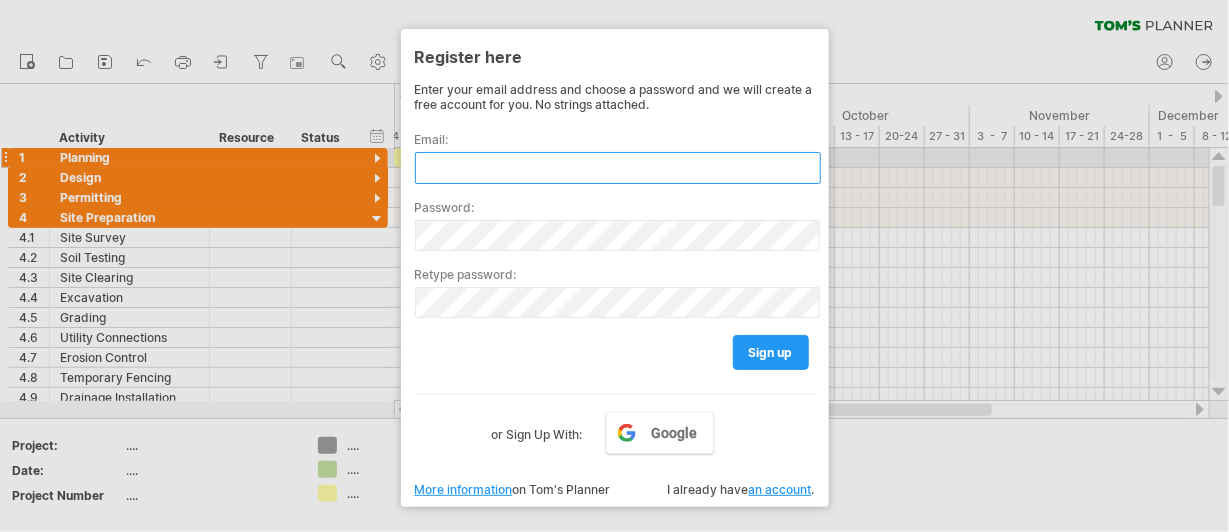 click at bounding box center (618, 168) 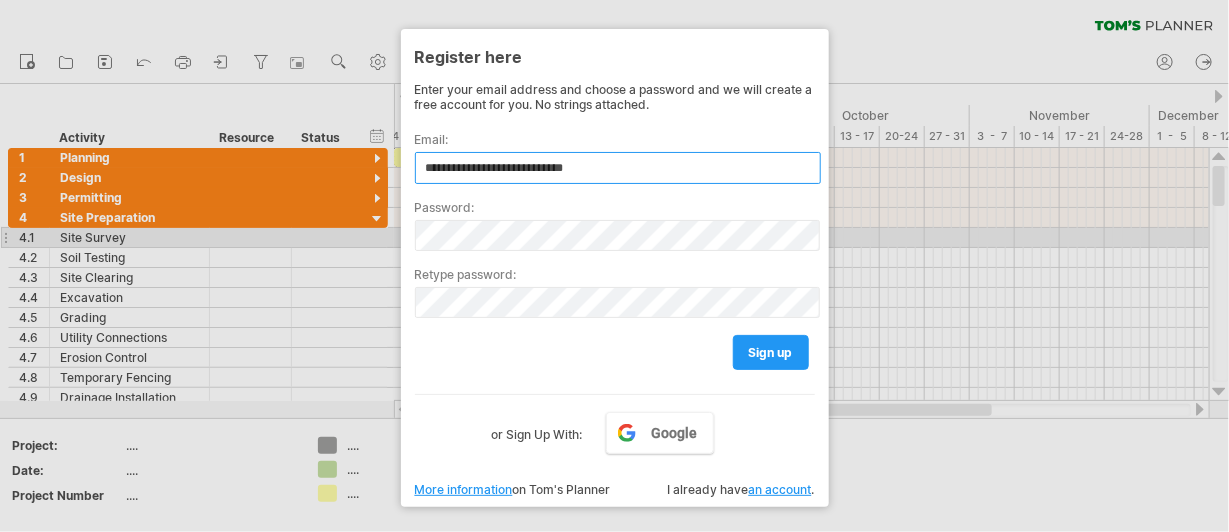 type on "**********" 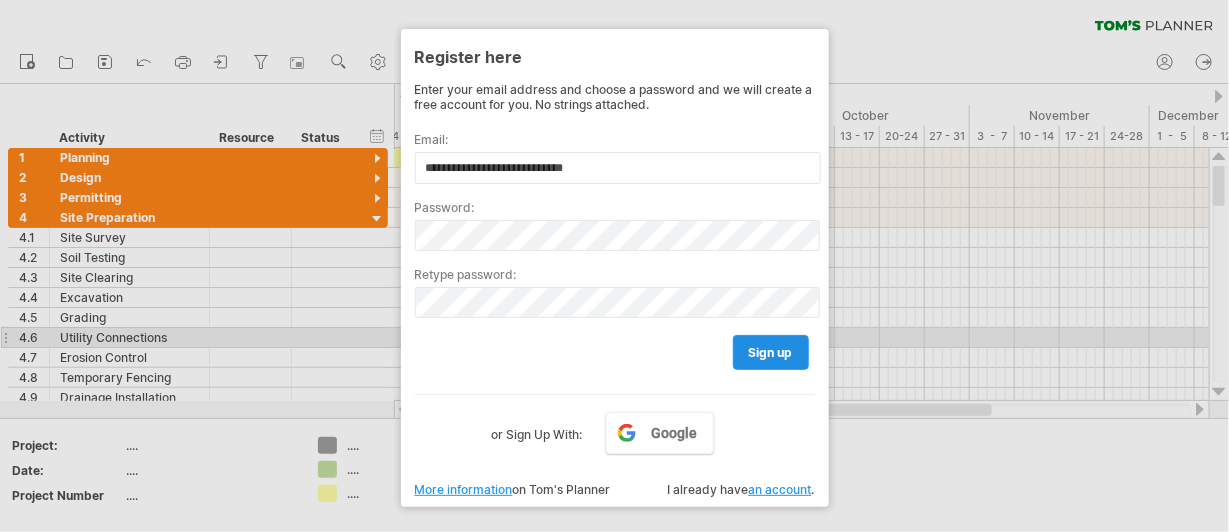 click on "sign up" at bounding box center [771, 352] 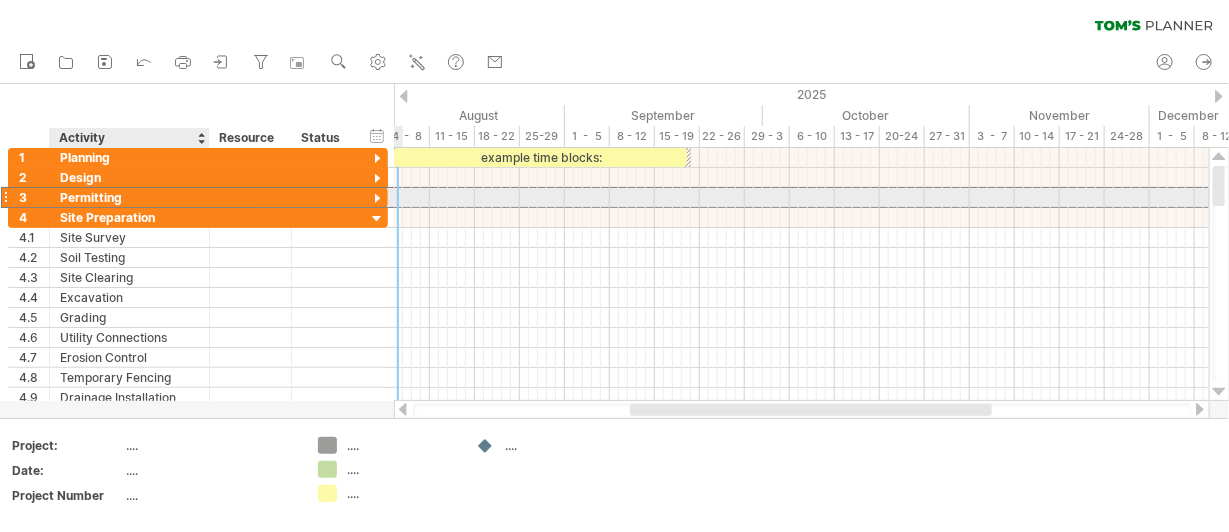 click on "Permitting" at bounding box center [129, 197] 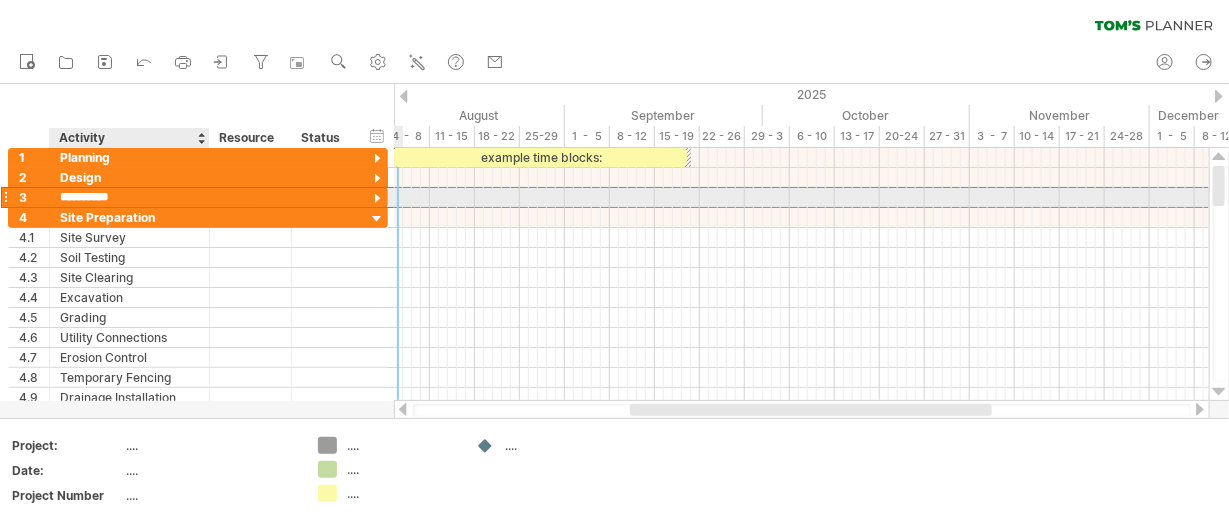 click on "**********" at bounding box center [129, 197] 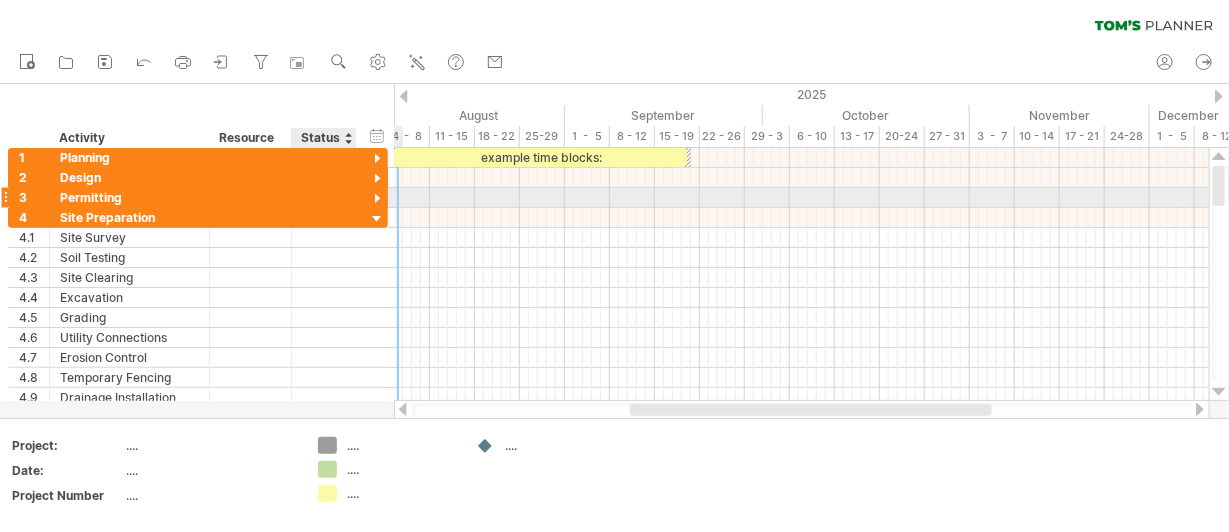 click at bounding box center [377, 199] 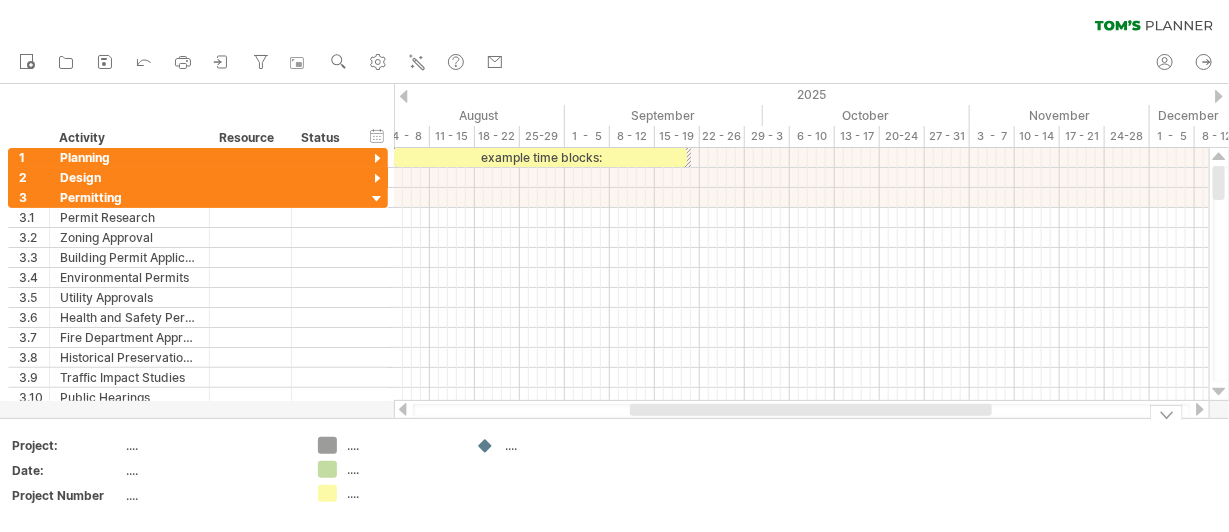 click on "Trying to reach plan.tomsplanner.com
Connected again...
0%
clear filter
new 1" at bounding box center (614, 266) 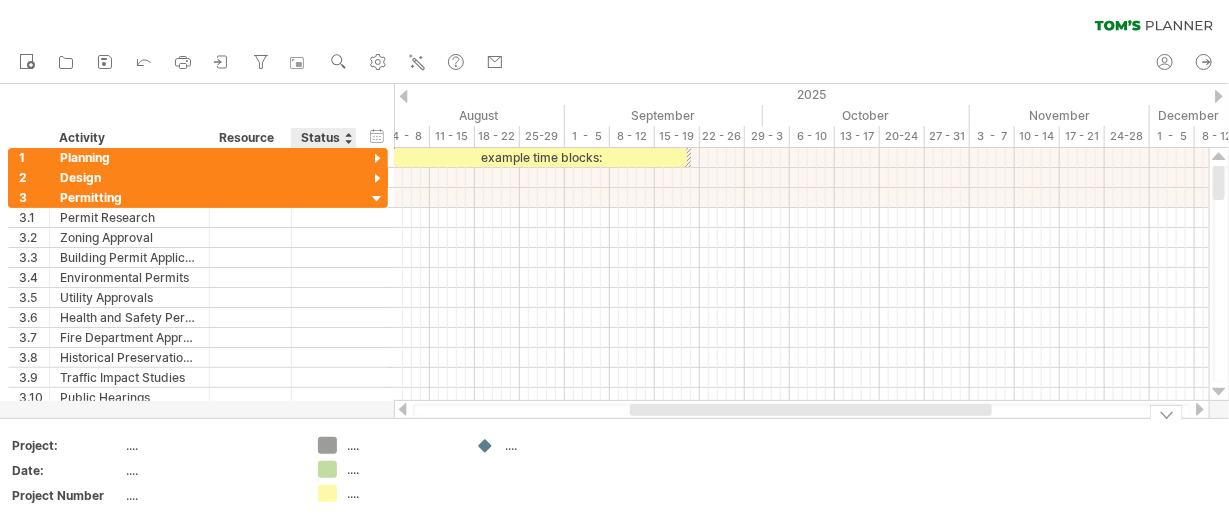 click on "Trying to reach plan.tomsplanner.com
Connected again...
0%
clear filter
new 1" at bounding box center [614, 266] 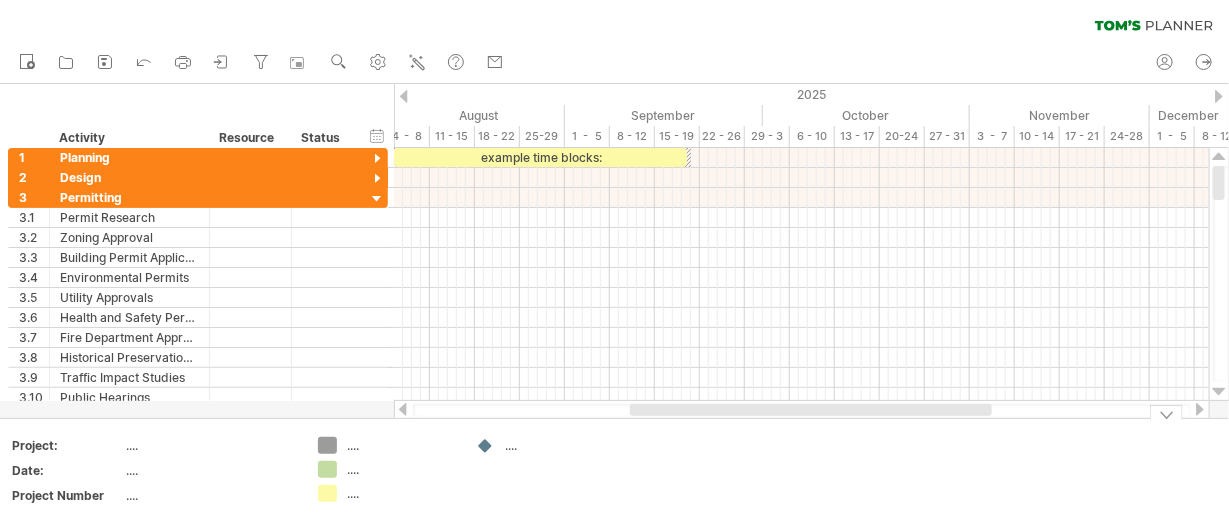 click on "...." at bounding box center [559, 445] 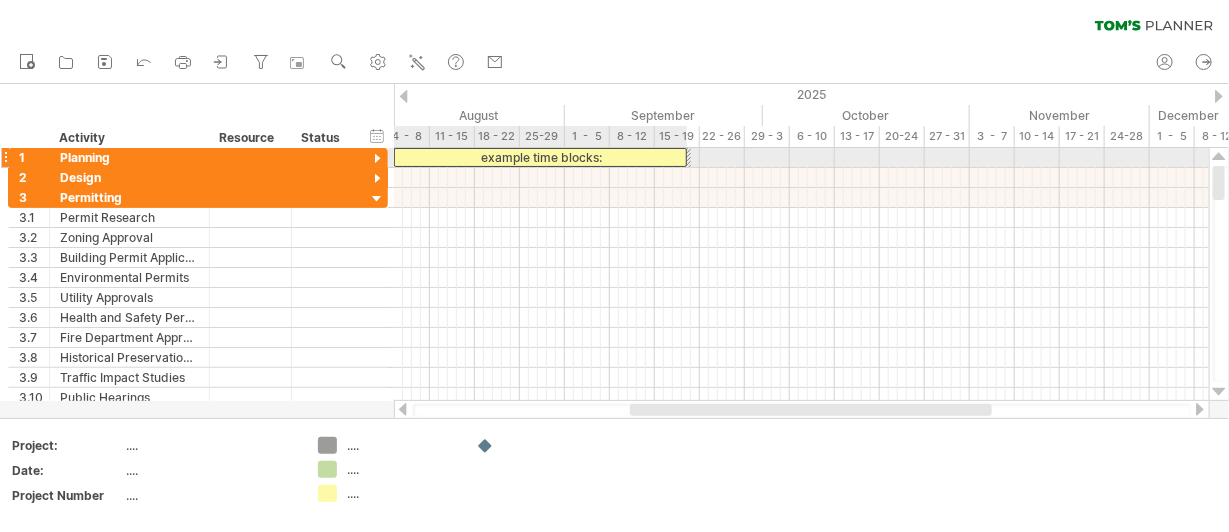 click on "example time blocks:" at bounding box center [540, 157] 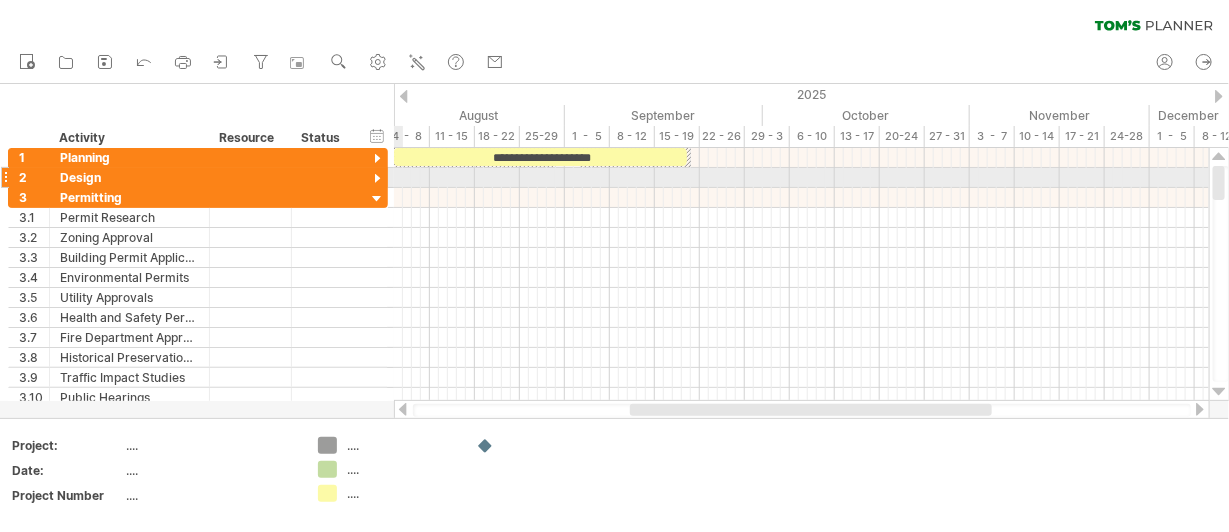 click at bounding box center [377, 179] 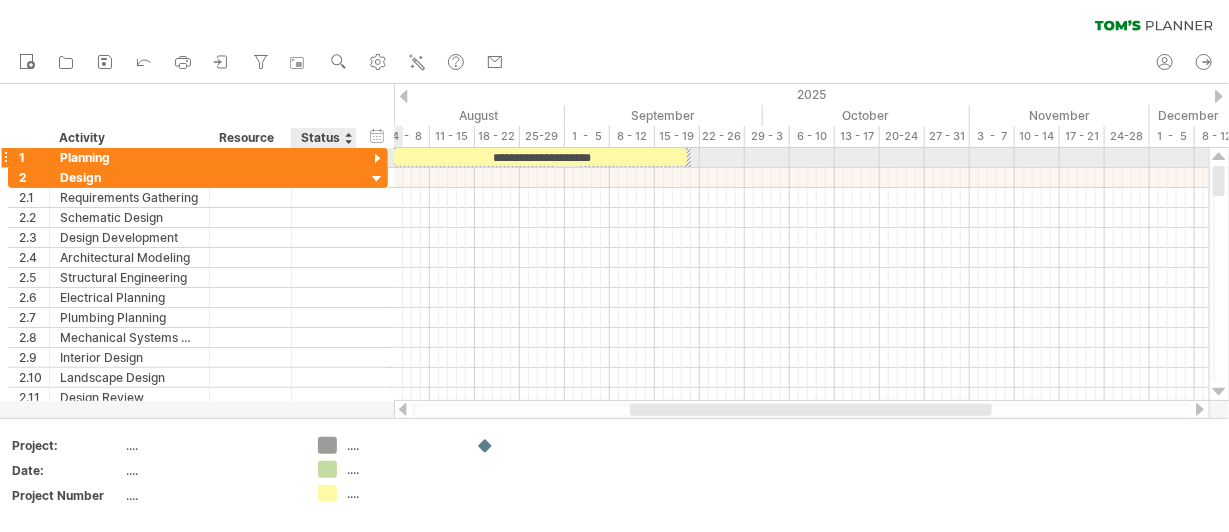 click at bounding box center (377, 159) 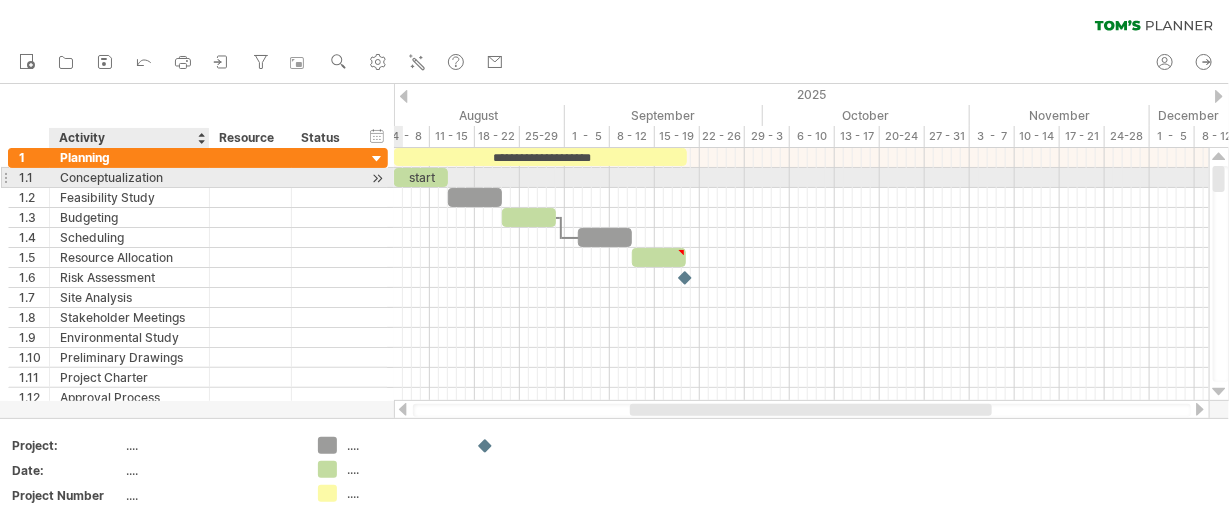 click on "Conceptualization" at bounding box center [129, 177] 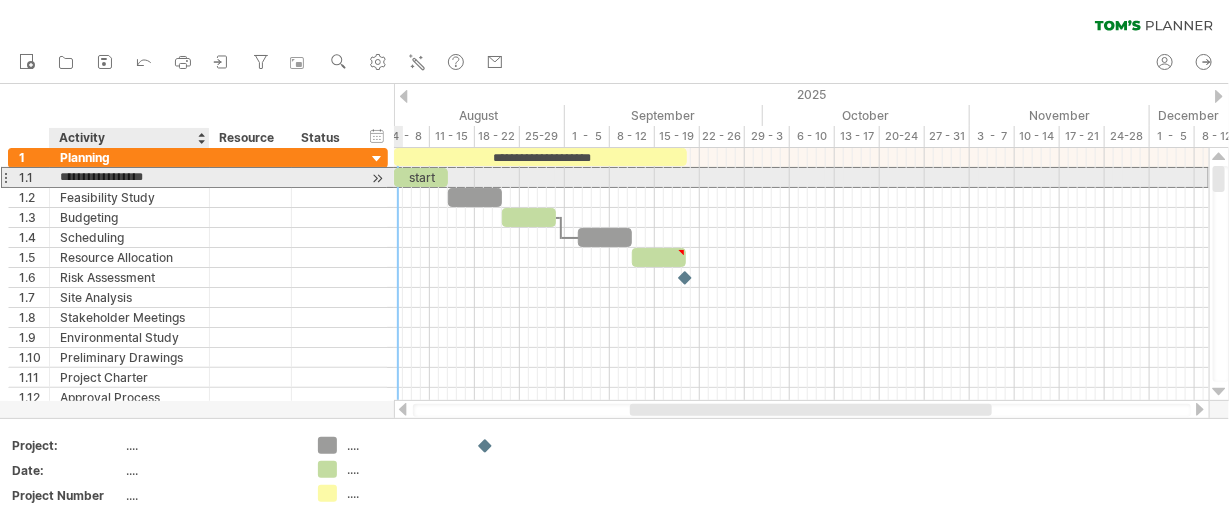 click on "**********" at bounding box center [129, 177] 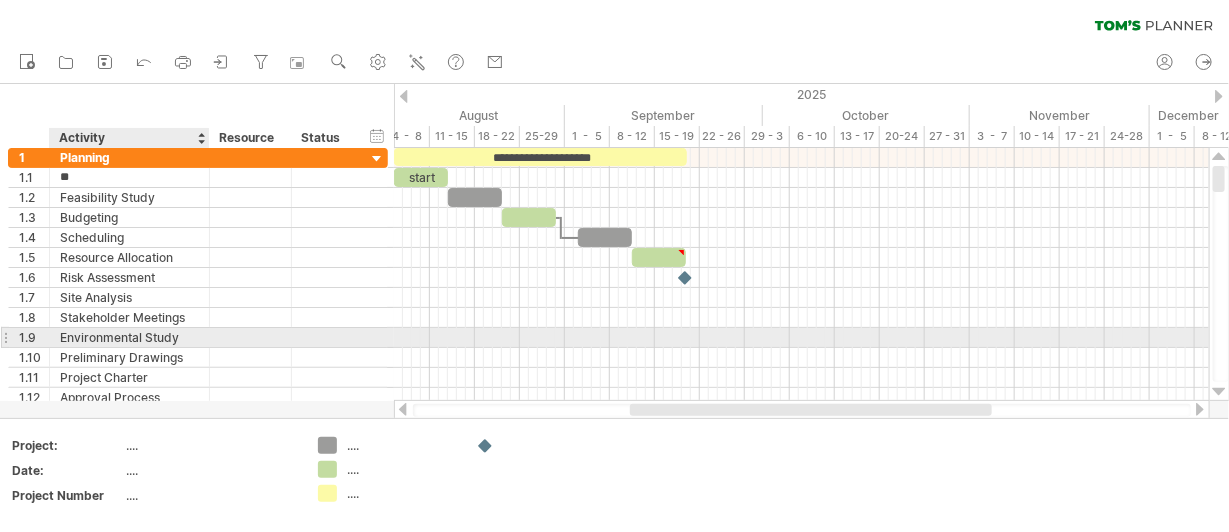 type on "*" 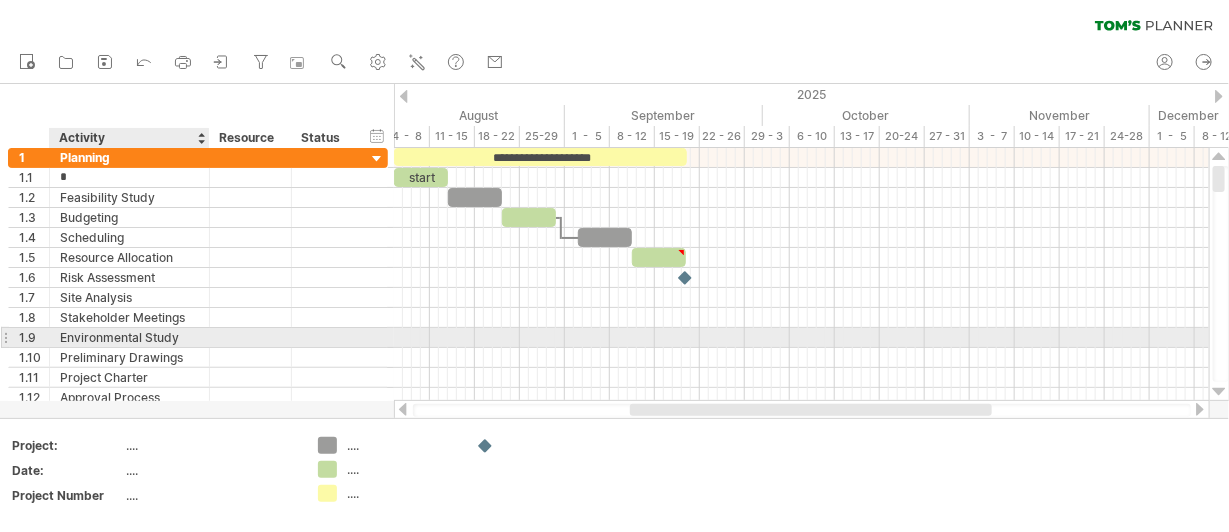 type 